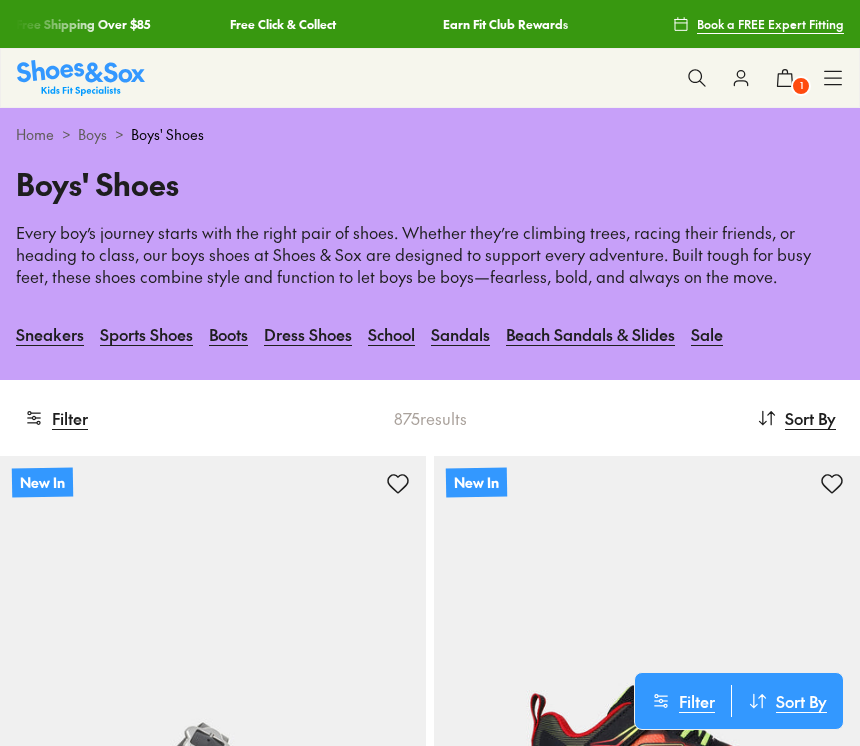 scroll, scrollTop: 0, scrollLeft: 0, axis: both 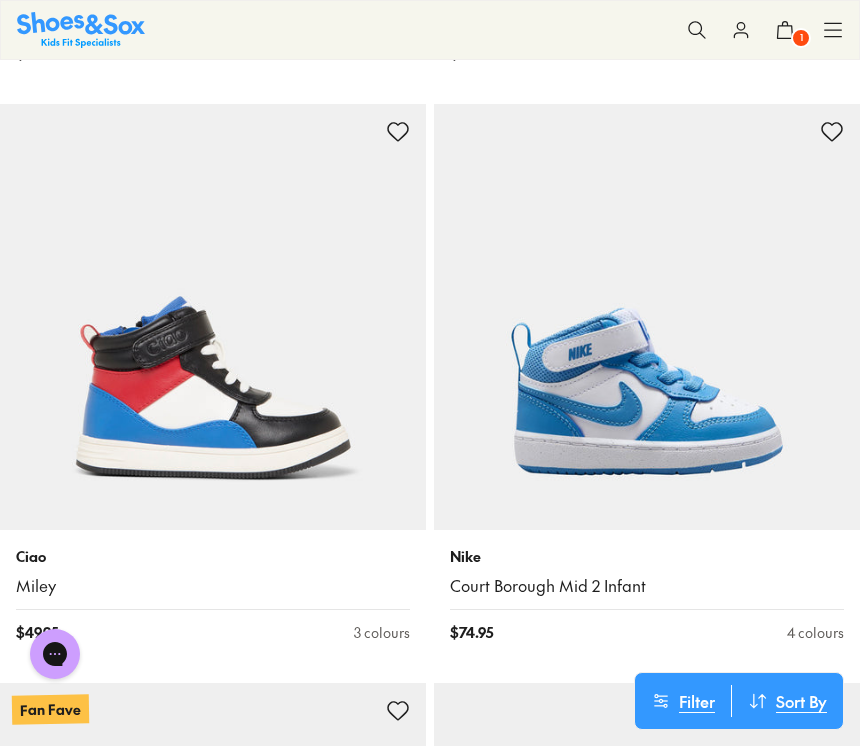 click at bounding box center [213, 317] 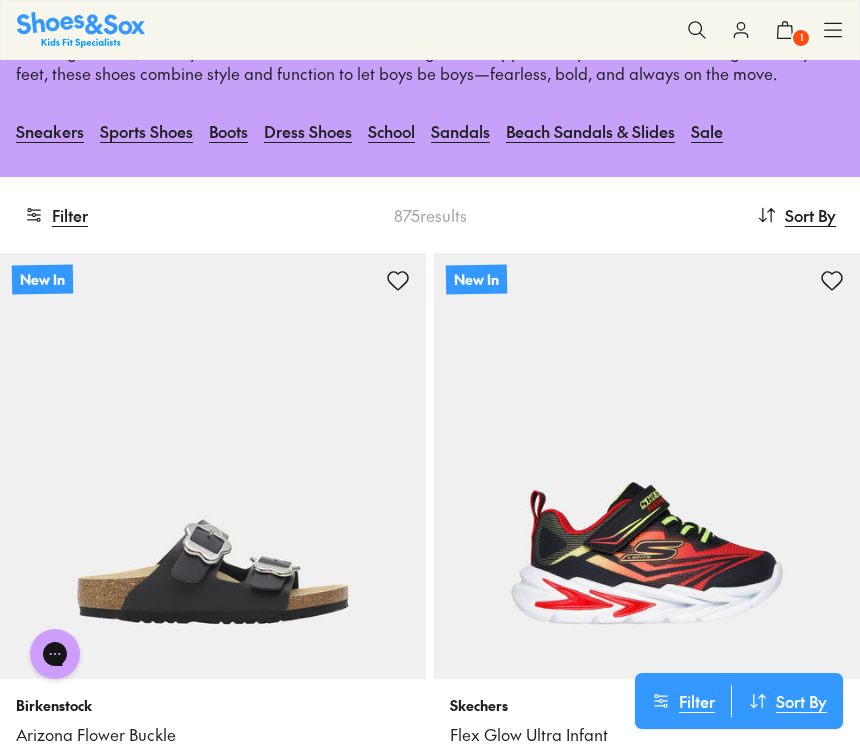 scroll, scrollTop: 0, scrollLeft: 0, axis: both 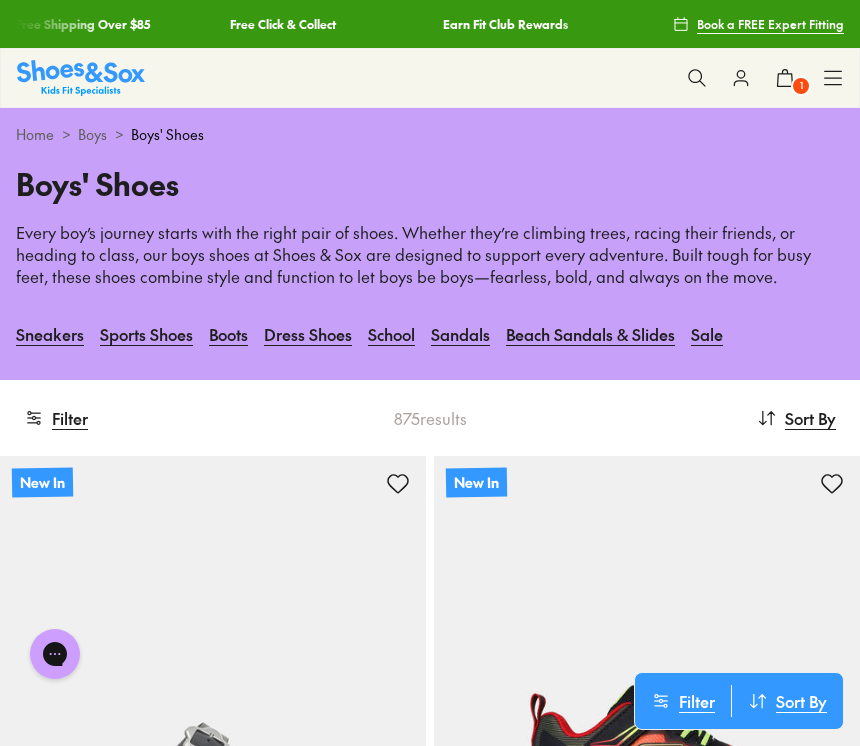 click on "Sale" at bounding box center (707, 334) 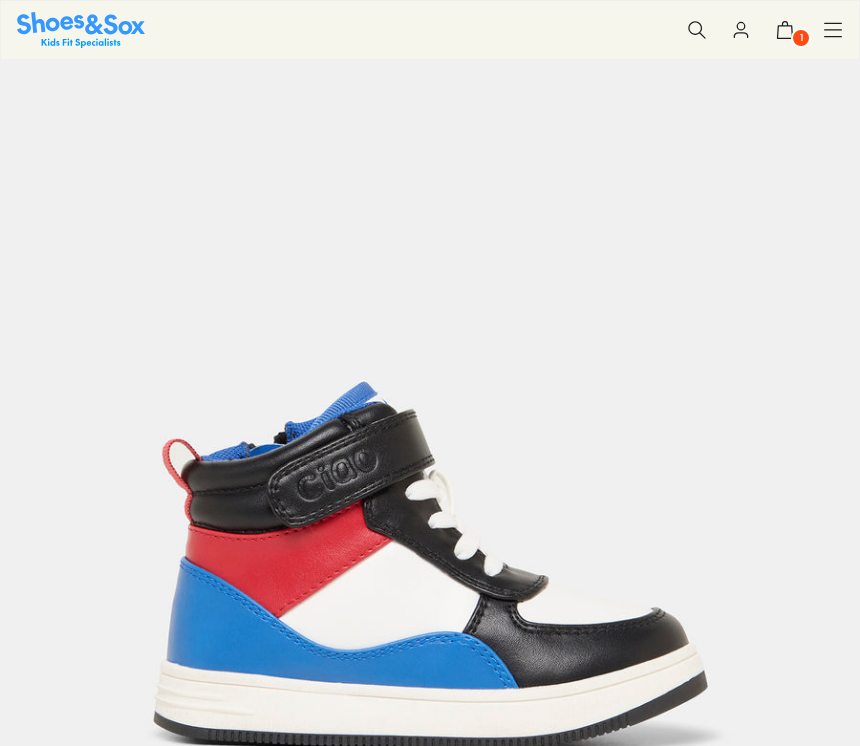 scroll, scrollTop: 257, scrollLeft: 0, axis: vertical 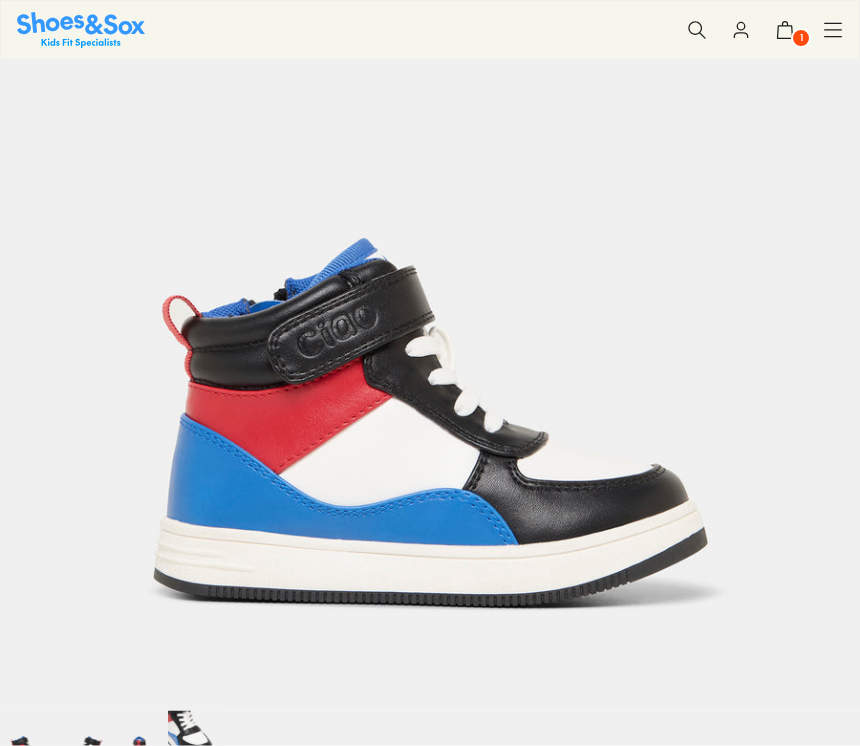 select on "*" 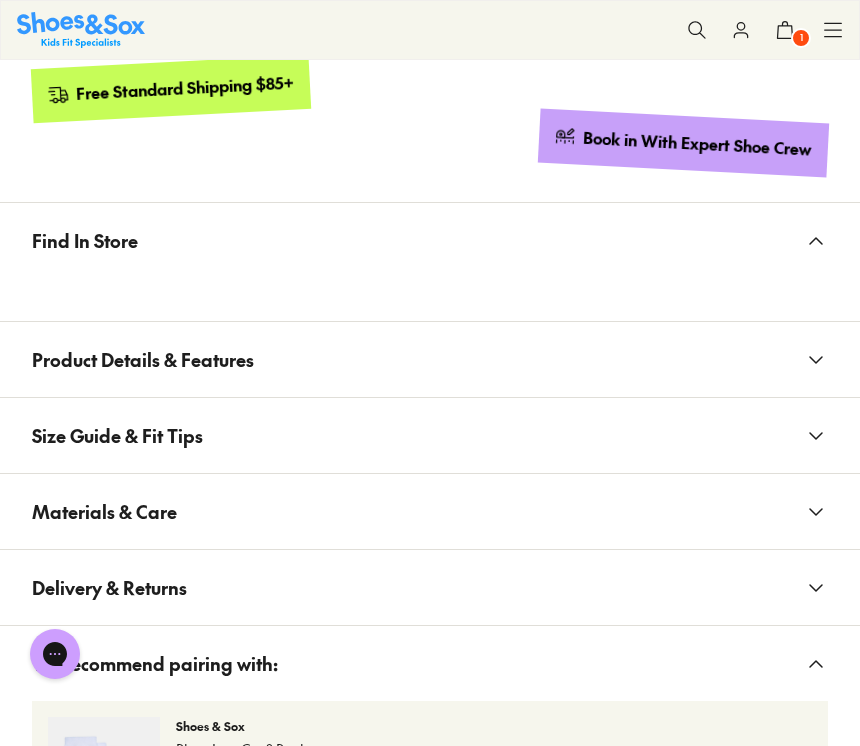 scroll, scrollTop: 1920, scrollLeft: 0, axis: vertical 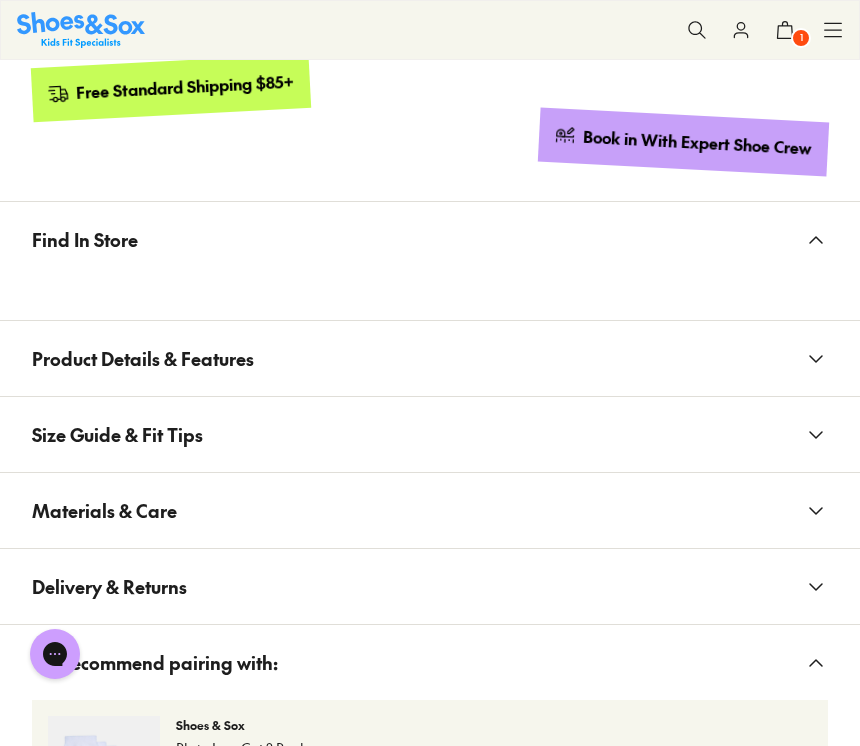 click 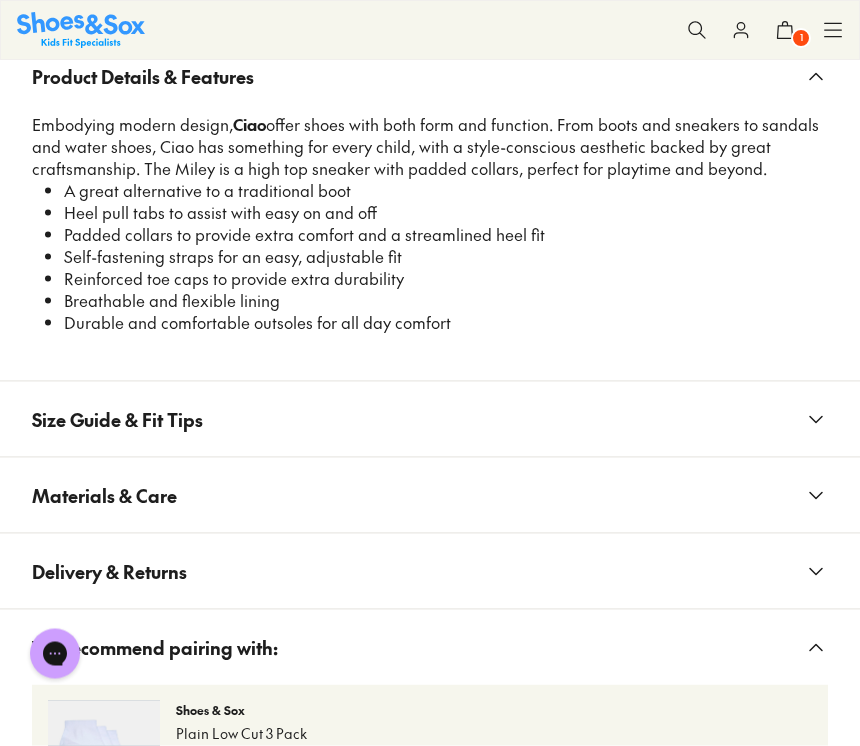 scroll, scrollTop: 2207, scrollLeft: 0, axis: vertical 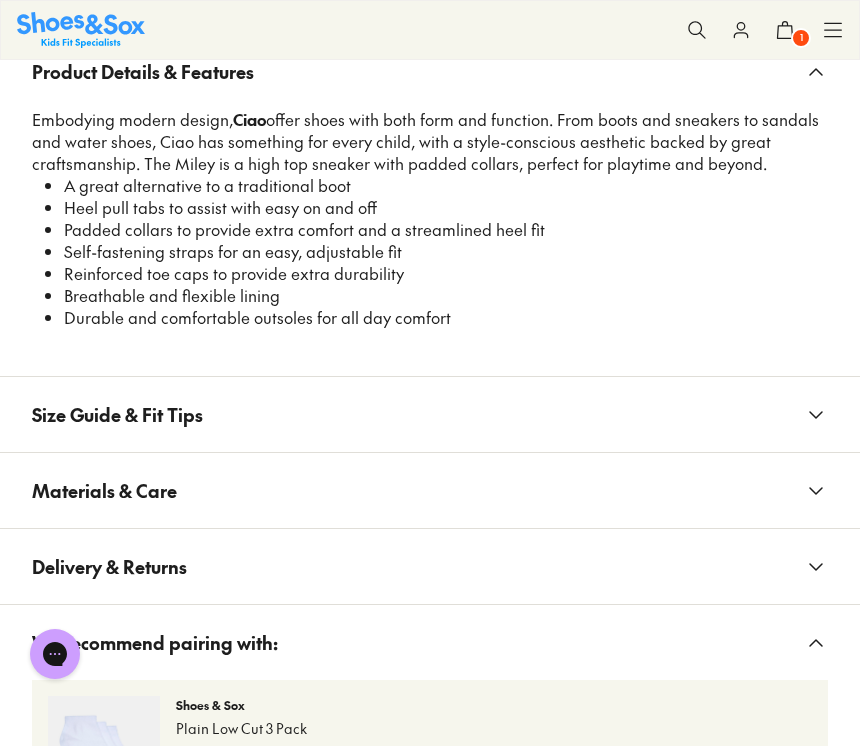 click on "Materials & Care" at bounding box center (430, 490) 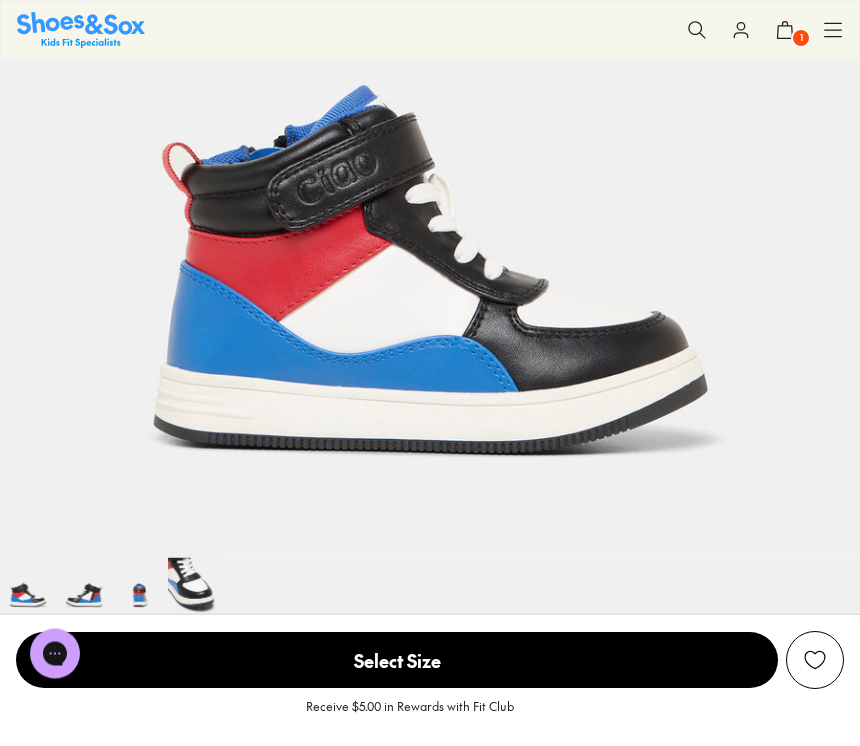 scroll, scrollTop: 390, scrollLeft: 0, axis: vertical 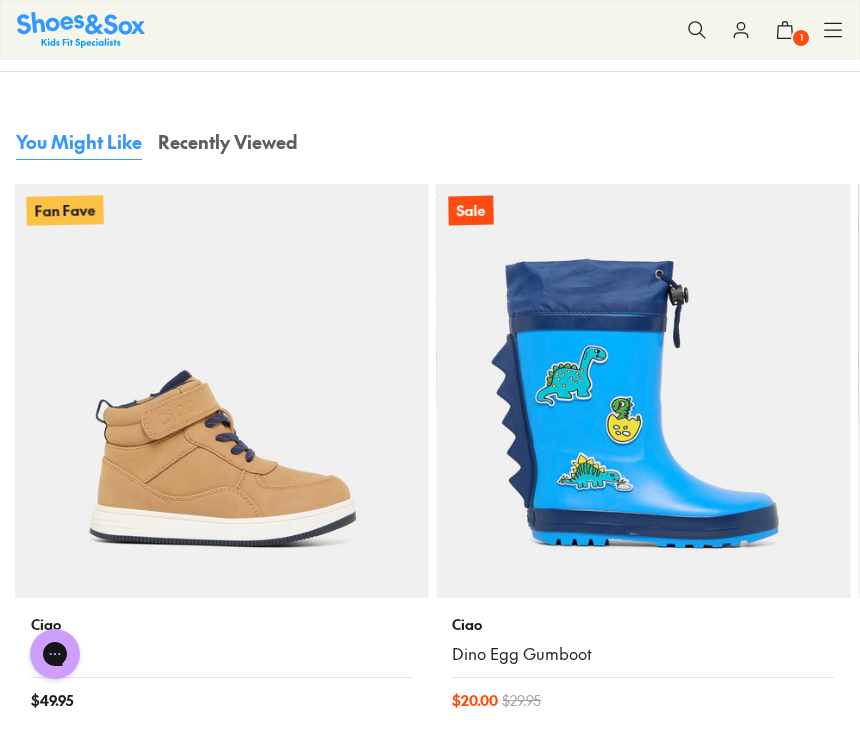 click at bounding box center (643, 391) 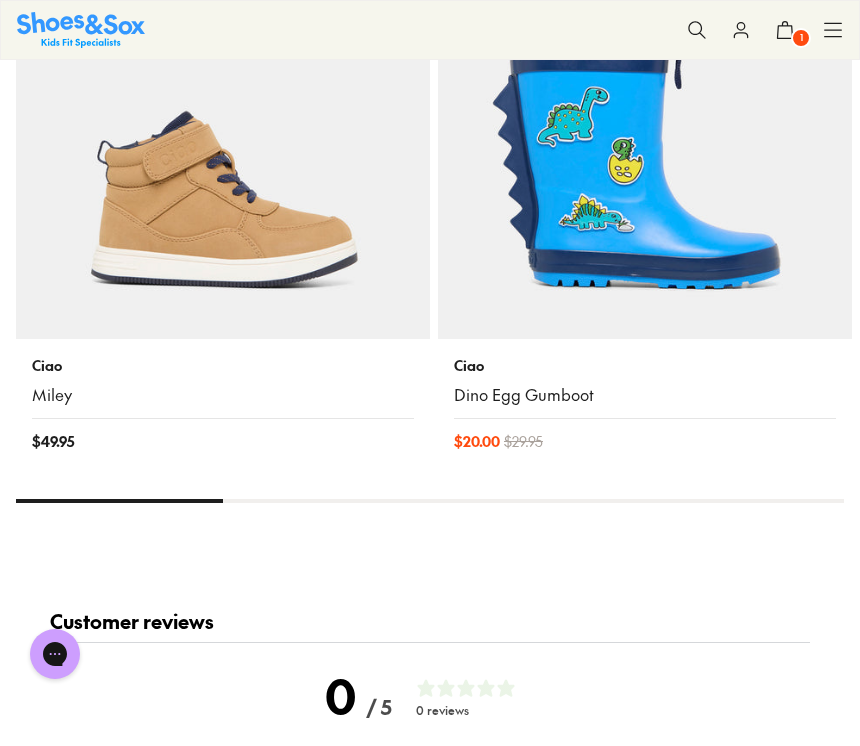 scroll, scrollTop: 3346, scrollLeft: 0, axis: vertical 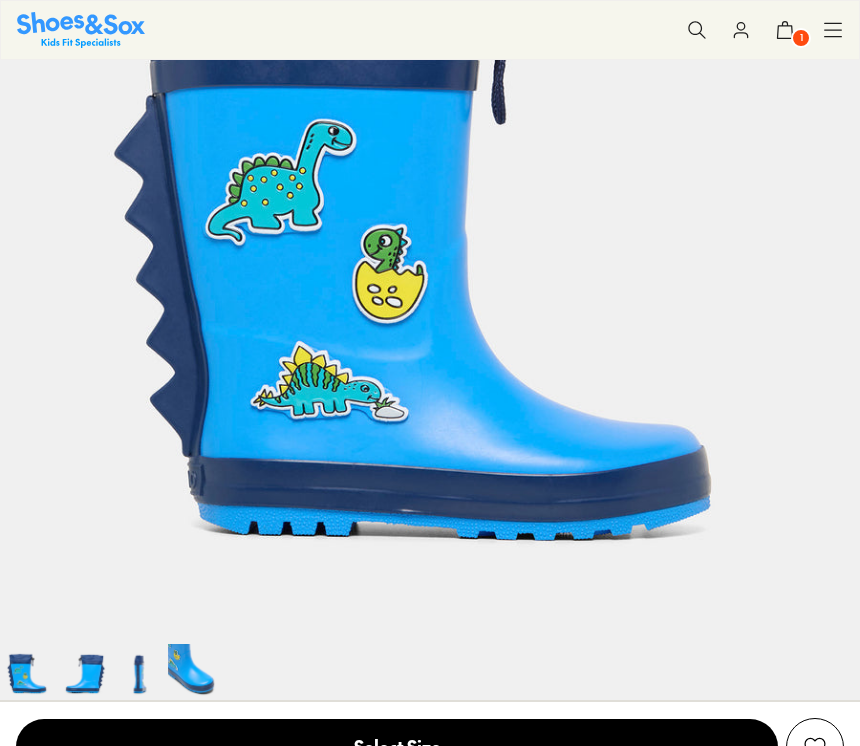 select on "*" 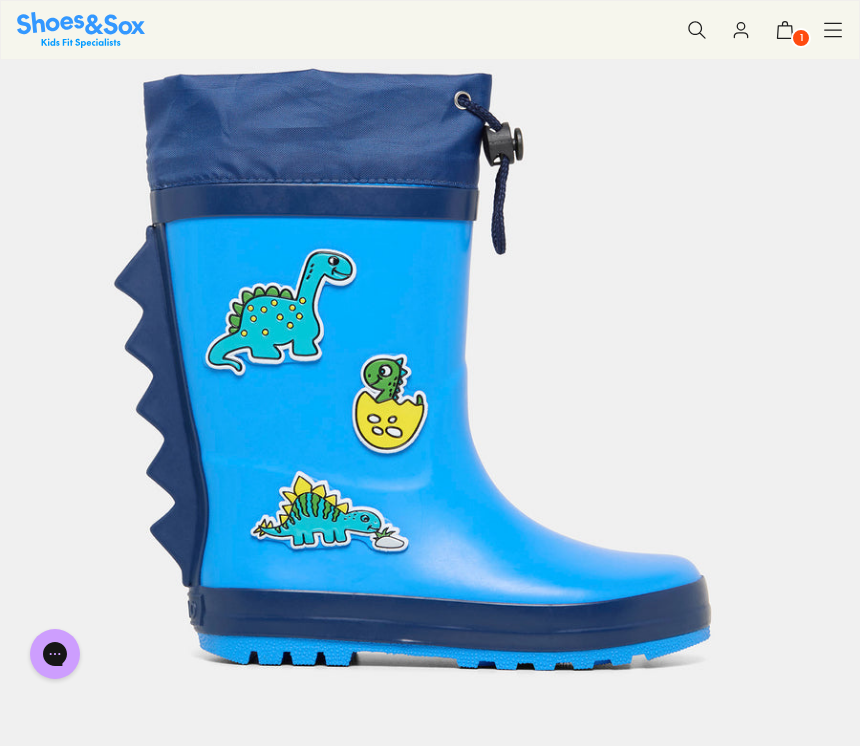 scroll, scrollTop: 170, scrollLeft: 0, axis: vertical 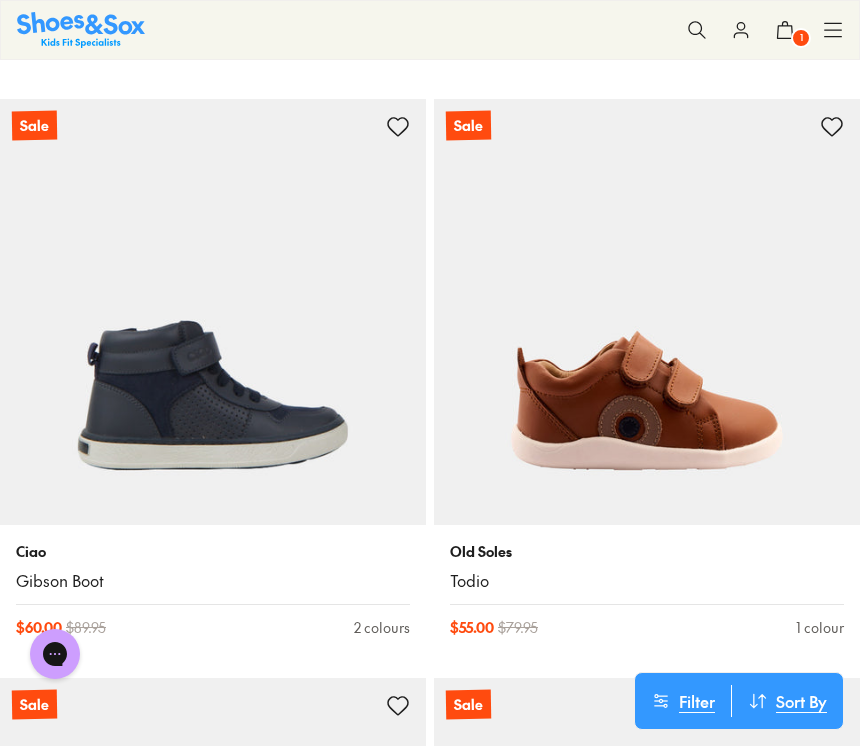 click at bounding box center (213, 312) 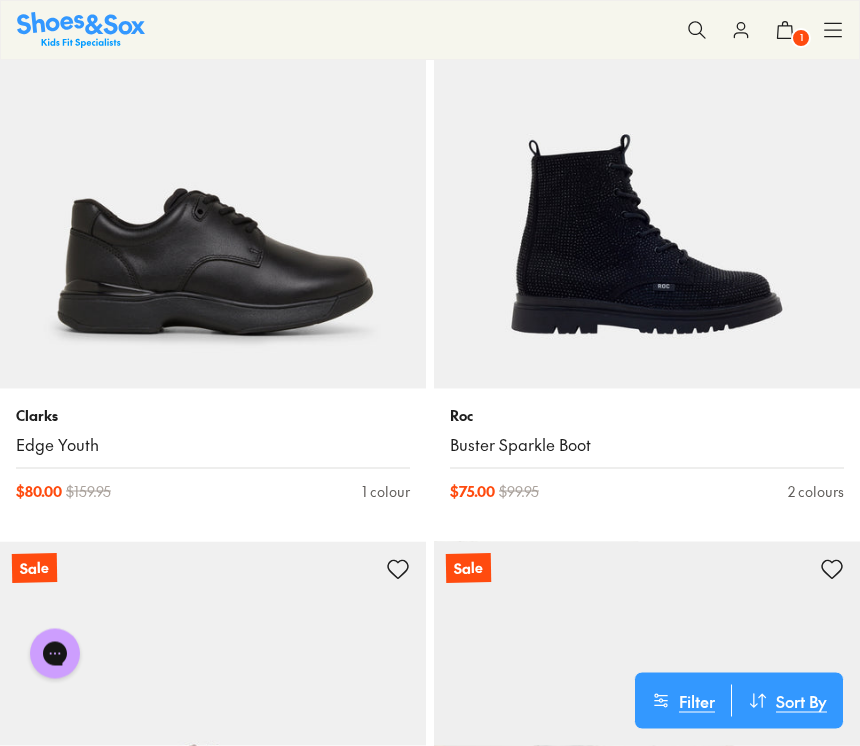 scroll, scrollTop: 16091, scrollLeft: 0, axis: vertical 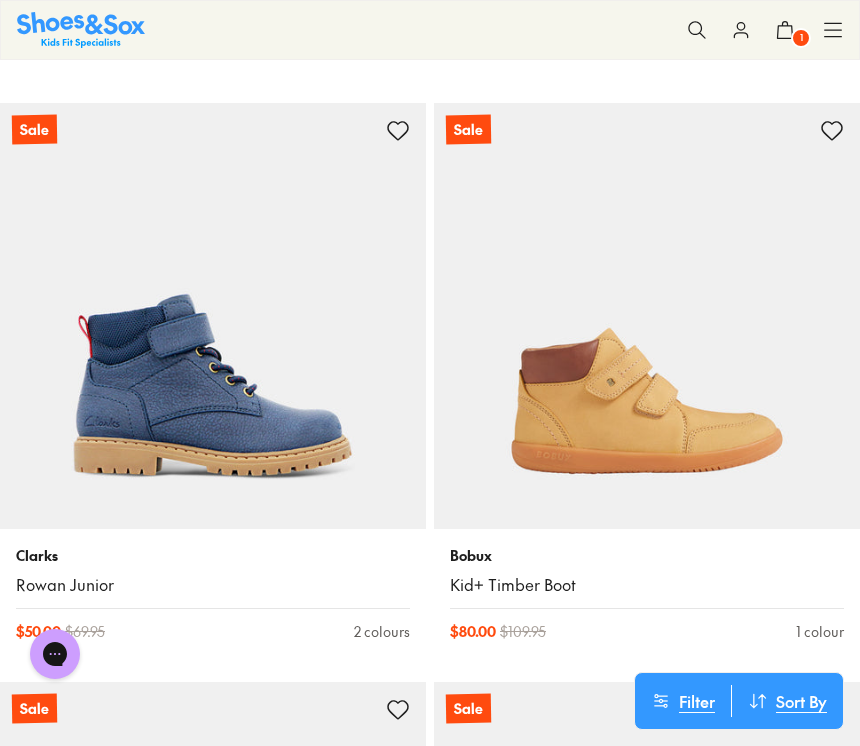 click at bounding box center (213, 316) 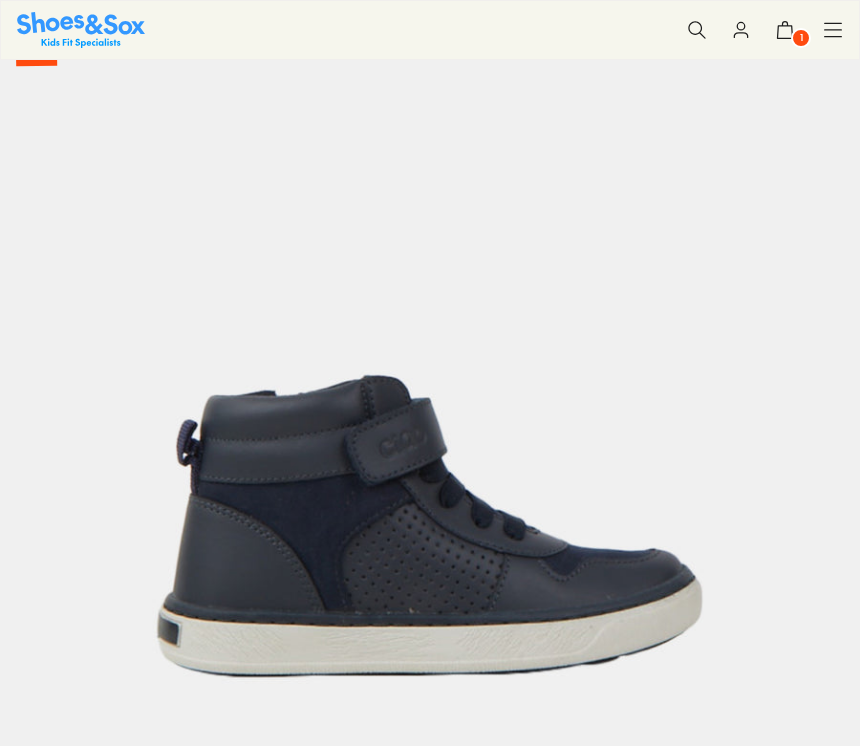 scroll, scrollTop: 0, scrollLeft: 0, axis: both 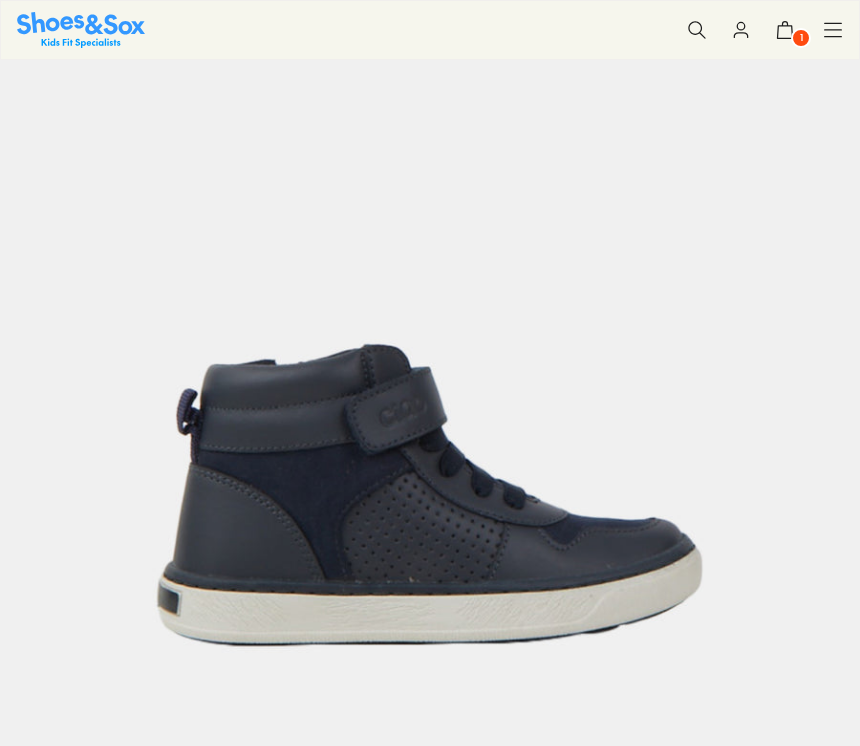 select on "*" 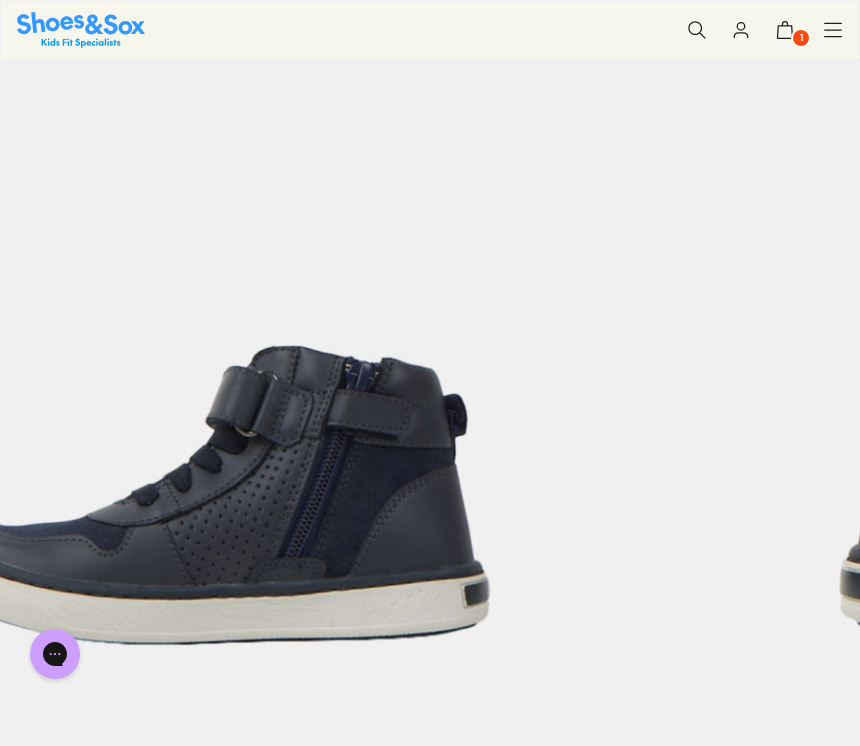 scroll, scrollTop: 0, scrollLeft: 0, axis: both 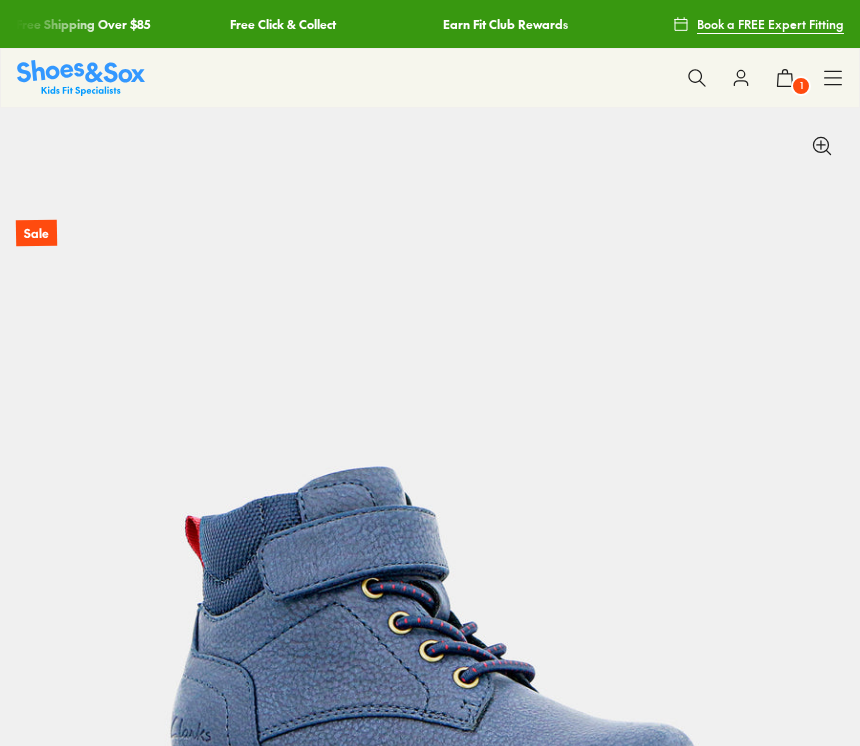 select on "*" 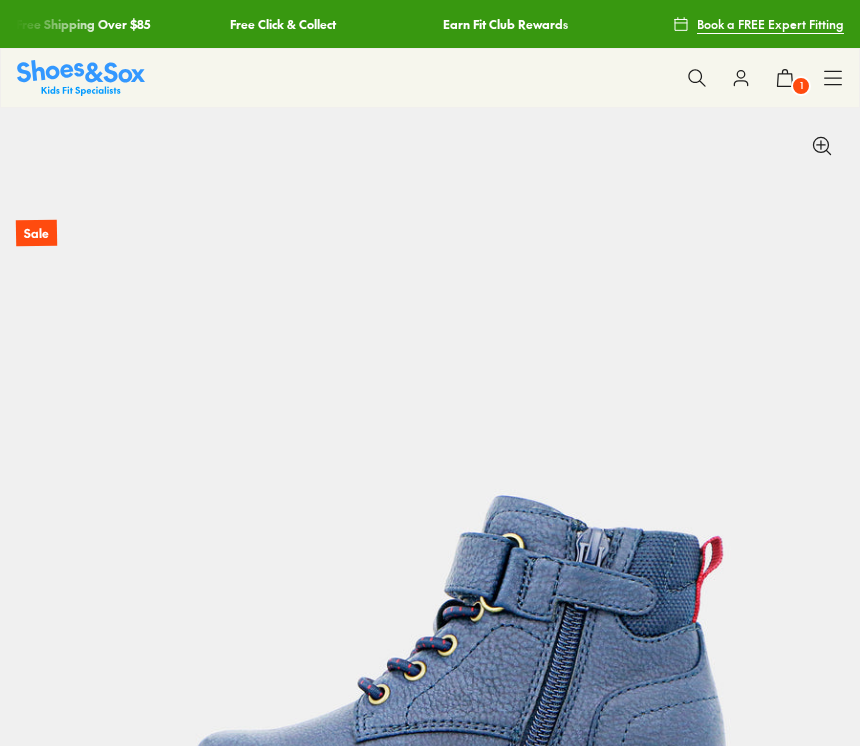 scroll, scrollTop: 0, scrollLeft: 0, axis: both 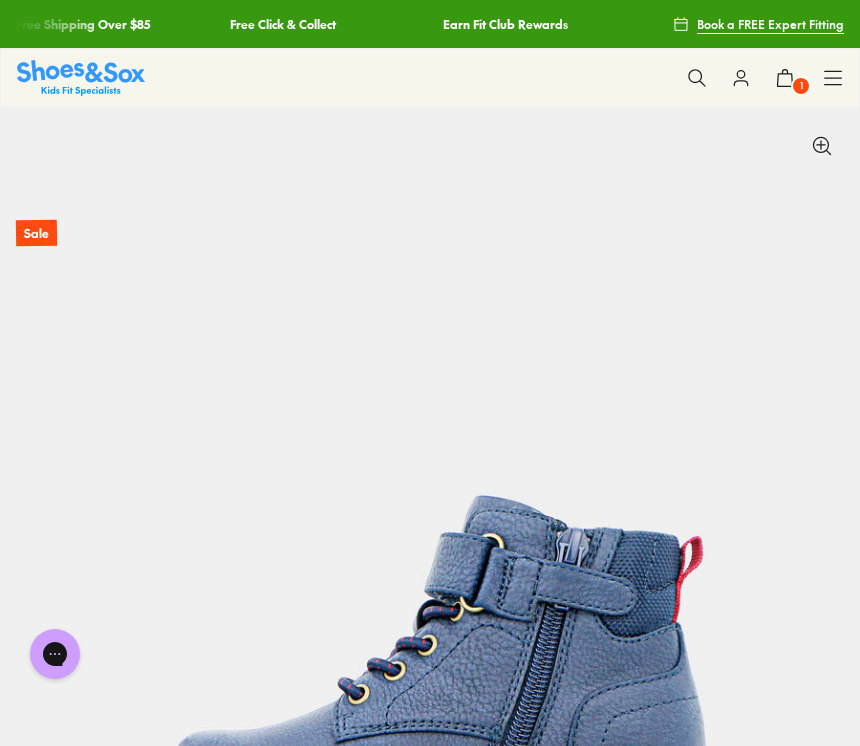 click 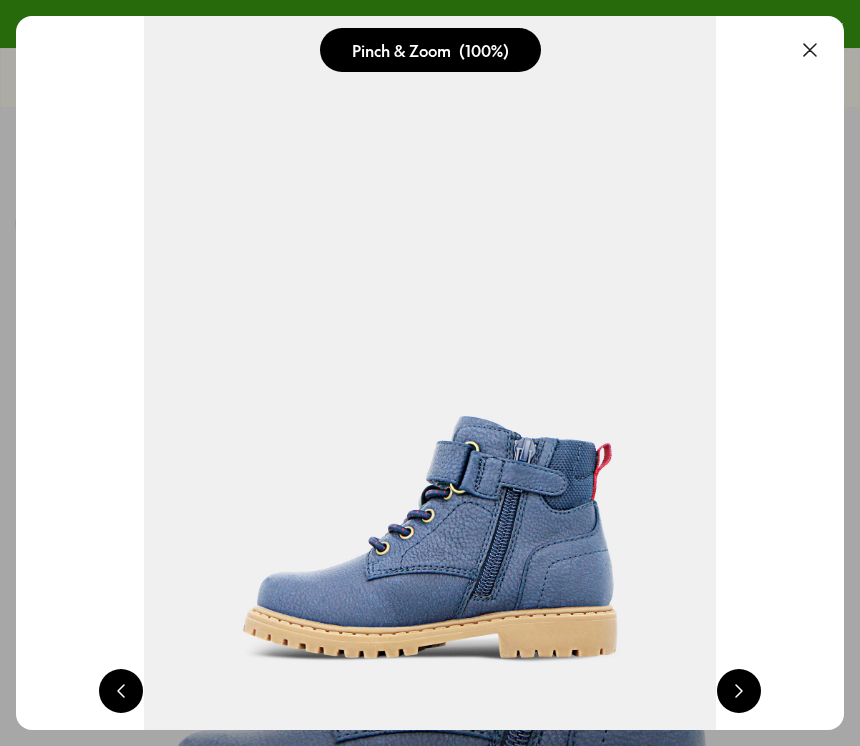 click at bounding box center [739, 691] 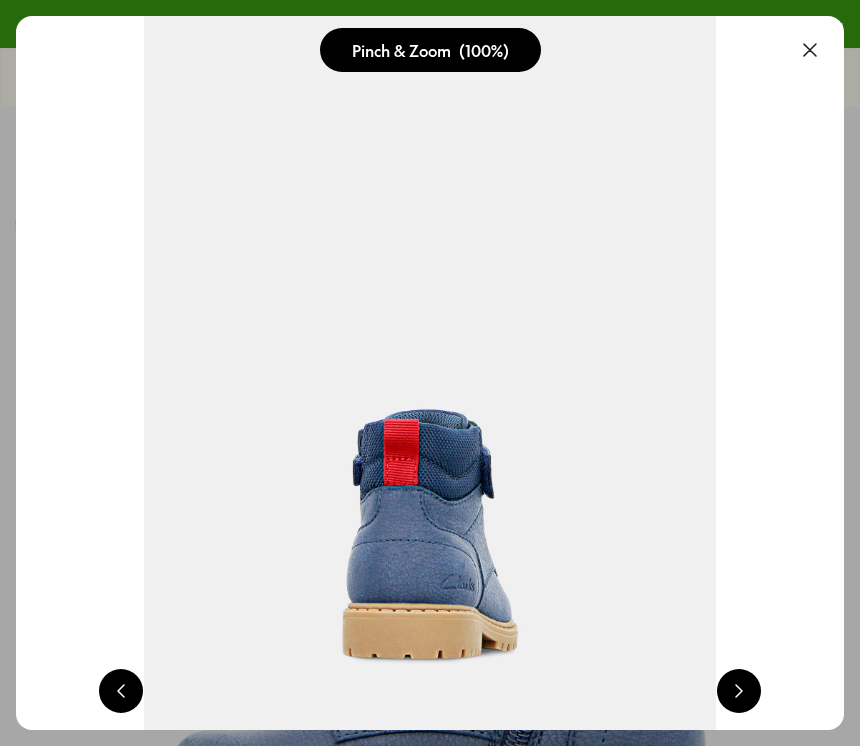 click at bounding box center (739, 691) 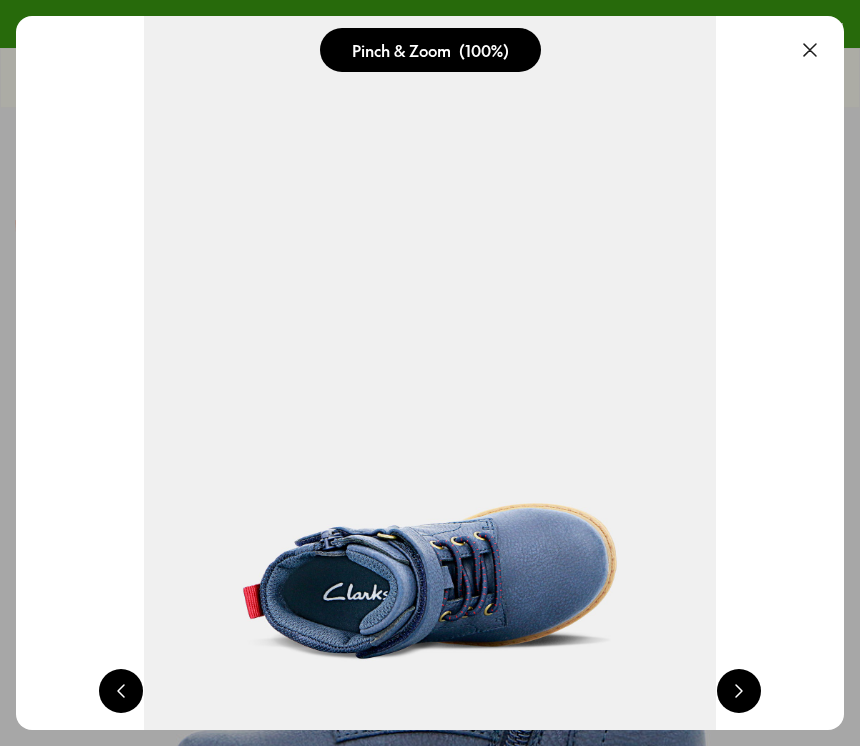click at bounding box center [739, 691] 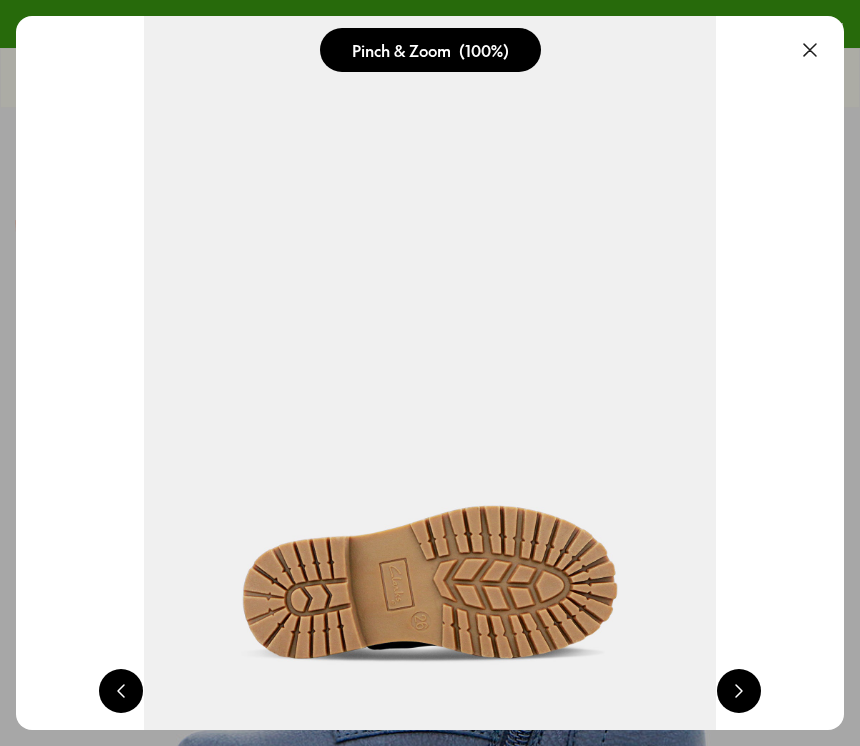 click at bounding box center [739, 691] 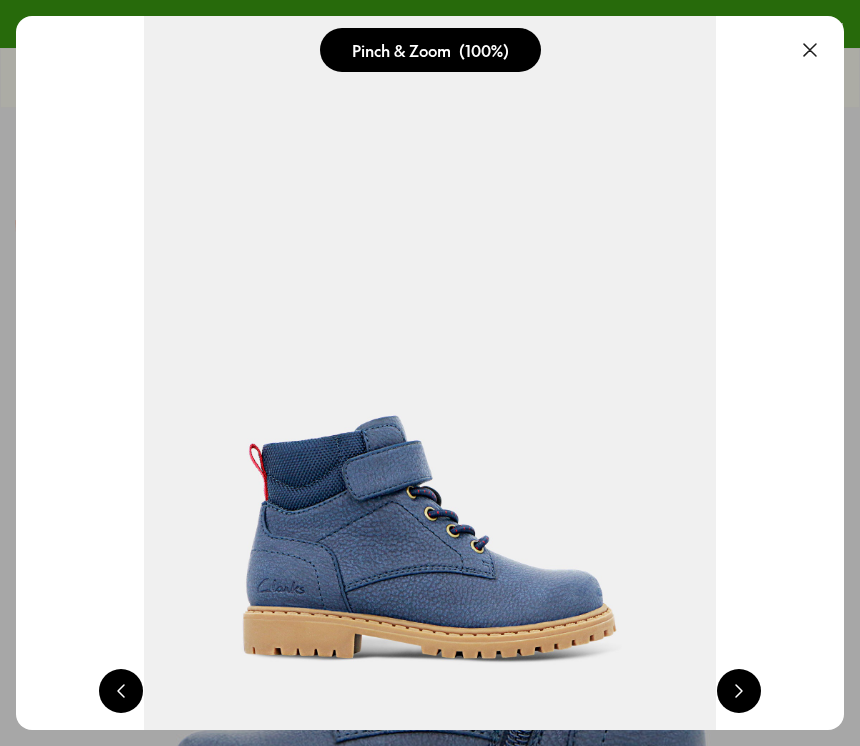 scroll, scrollTop: 0, scrollLeft: 828, axis: horizontal 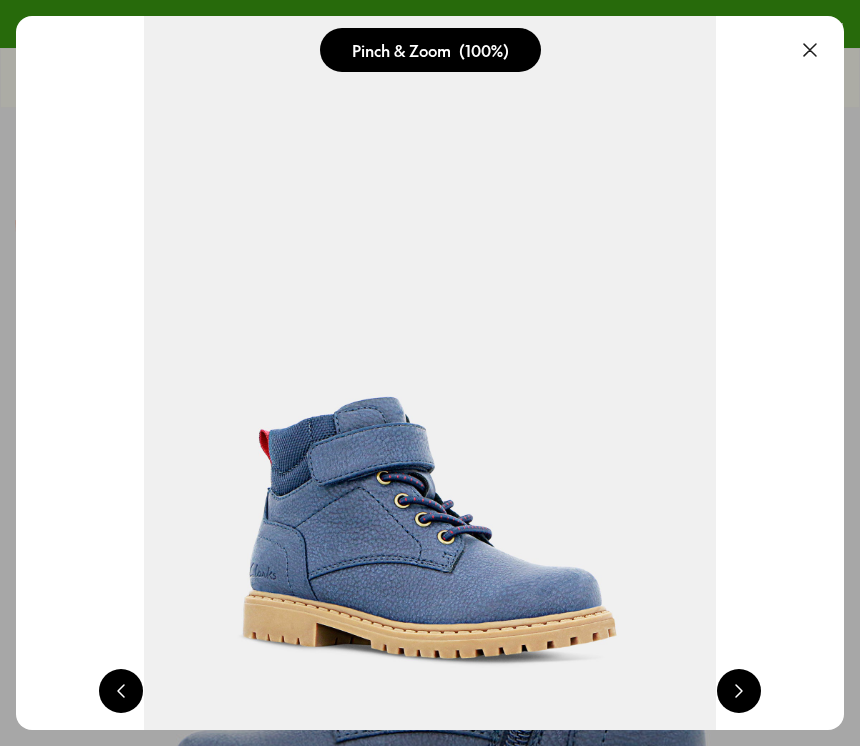 click at bounding box center (739, 691) 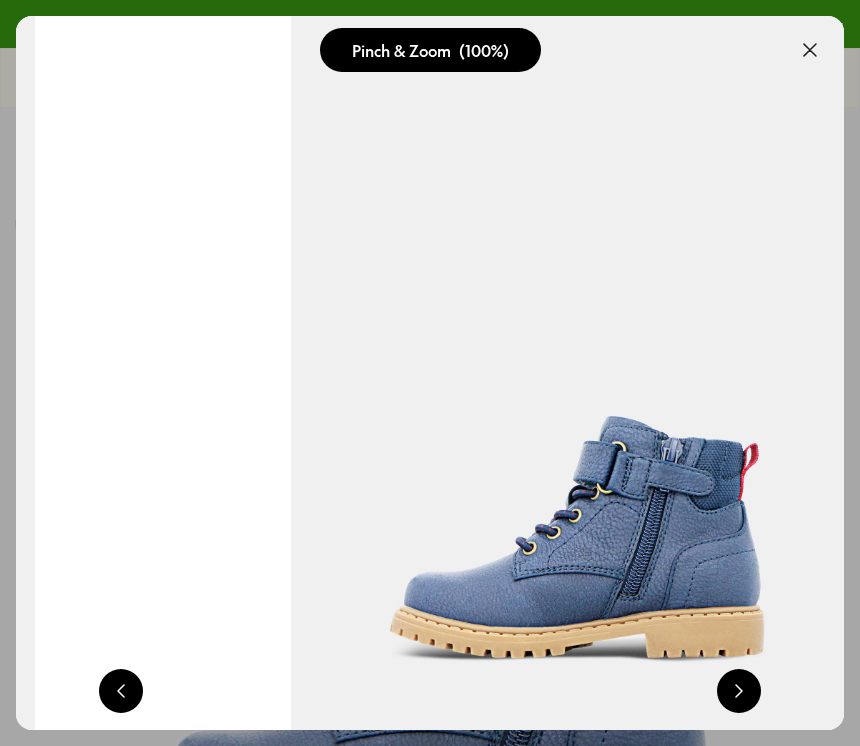 scroll, scrollTop: 0, scrollLeft: 2484, axis: horizontal 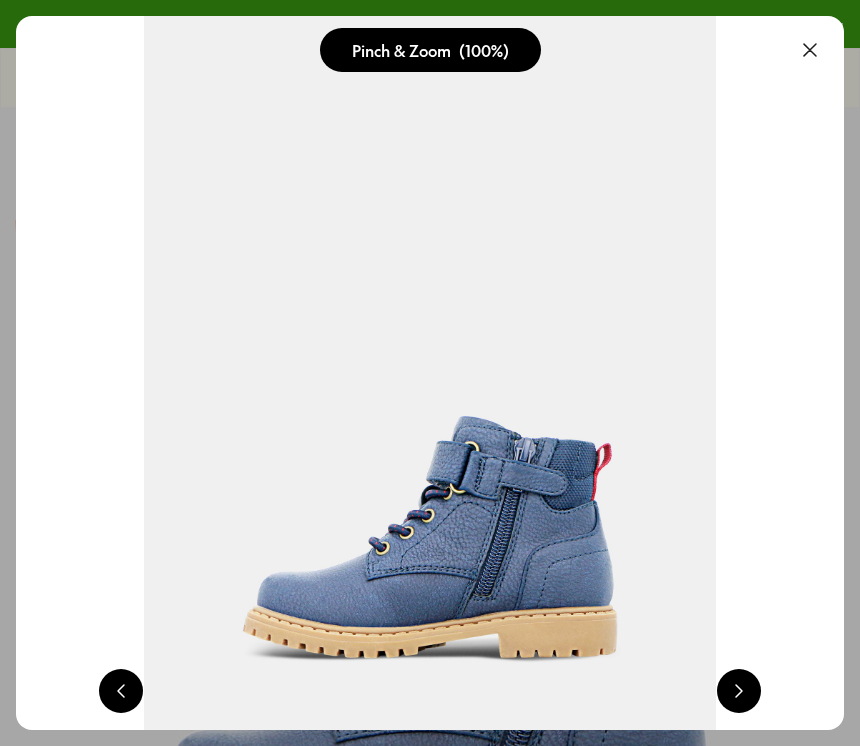 click at bounding box center (810, 50) 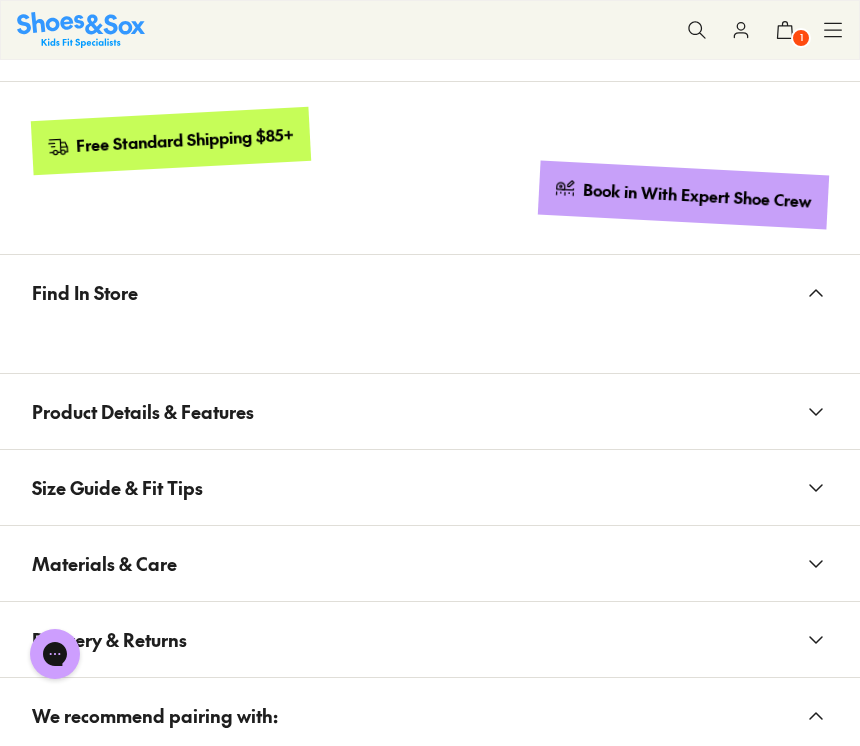 scroll, scrollTop: 1868, scrollLeft: 0, axis: vertical 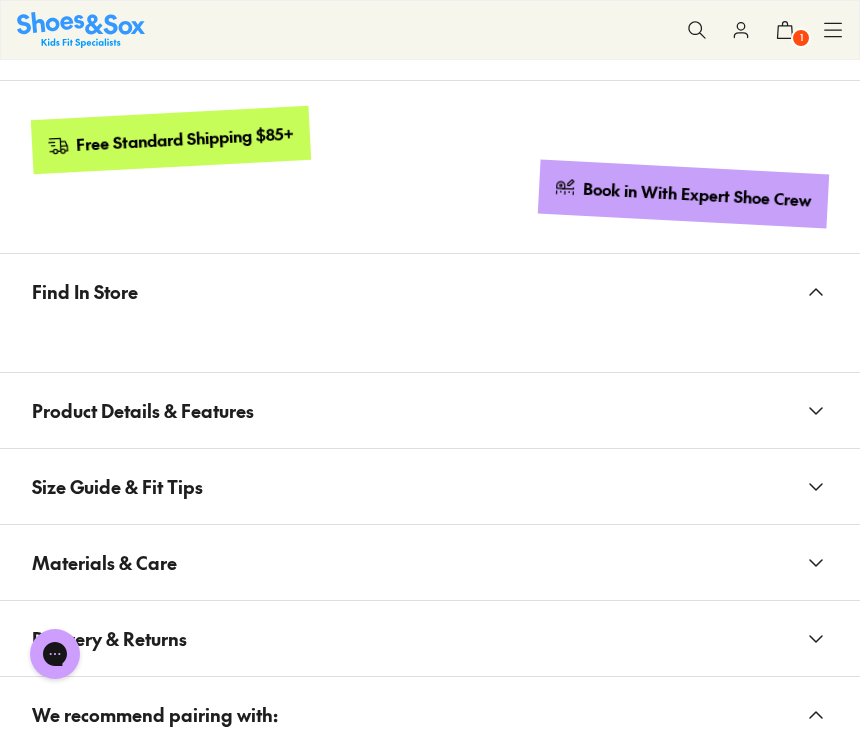 click 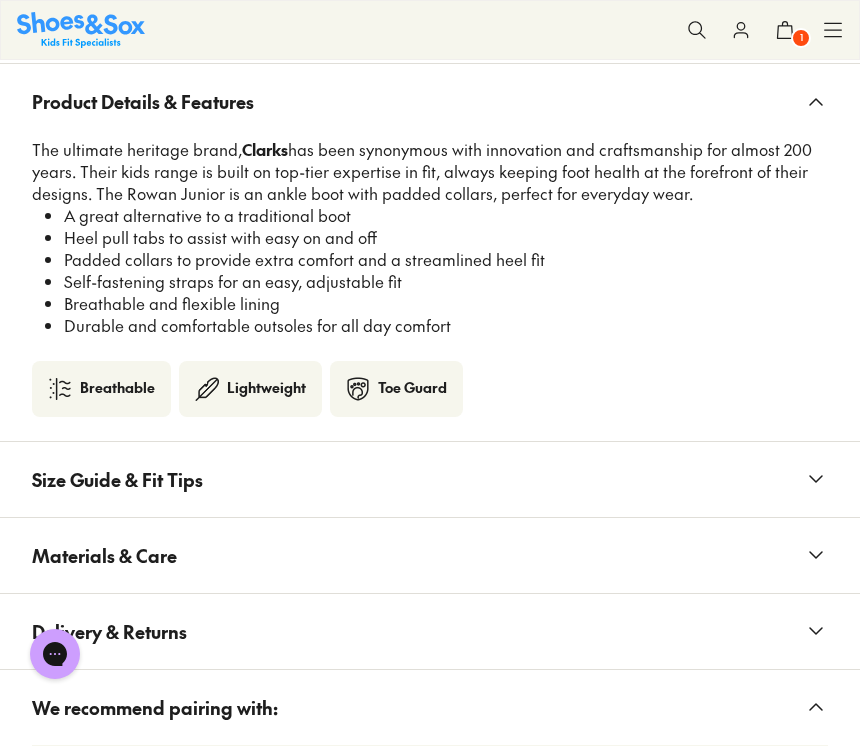 scroll, scrollTop: 2189, scrollLeft: 0, axis: vertical 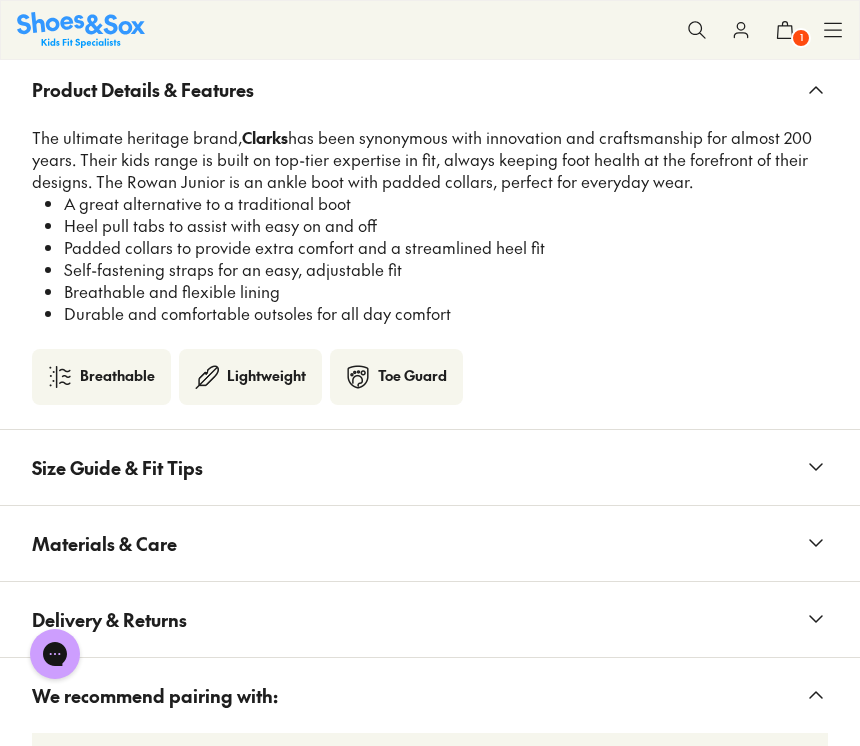 click on "Materials & Care" at bounding box center (430, 543) 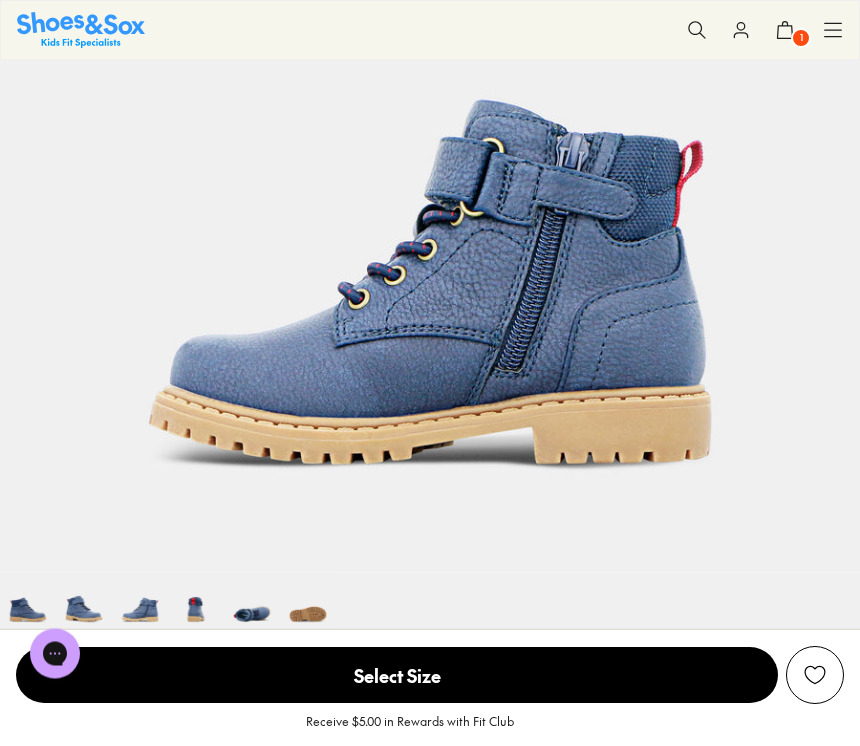 scroll, scrollTop: 383, scrollLeft: 0, axis: vertical 